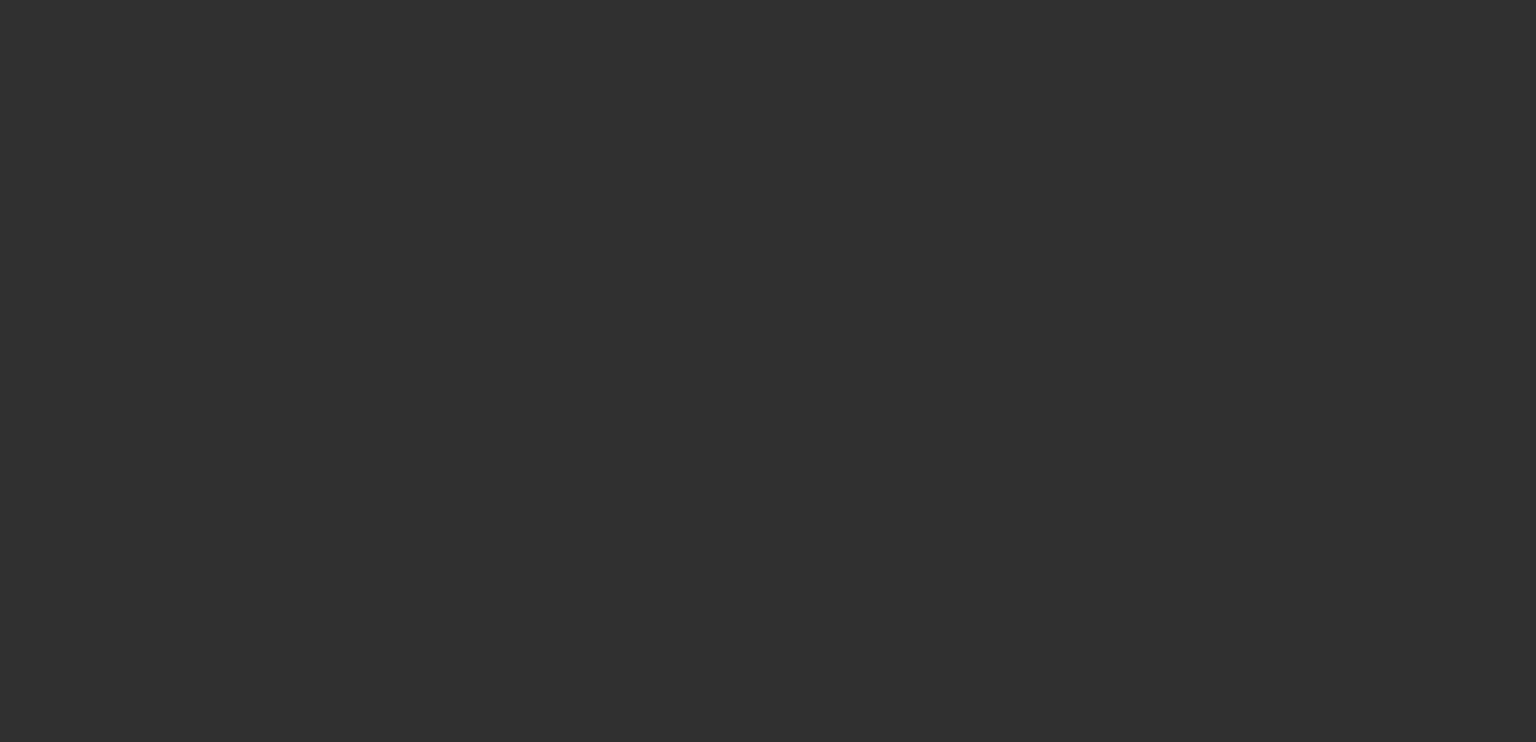 scroll, scrollTop: 0, scrollLeft: 0, axis: both 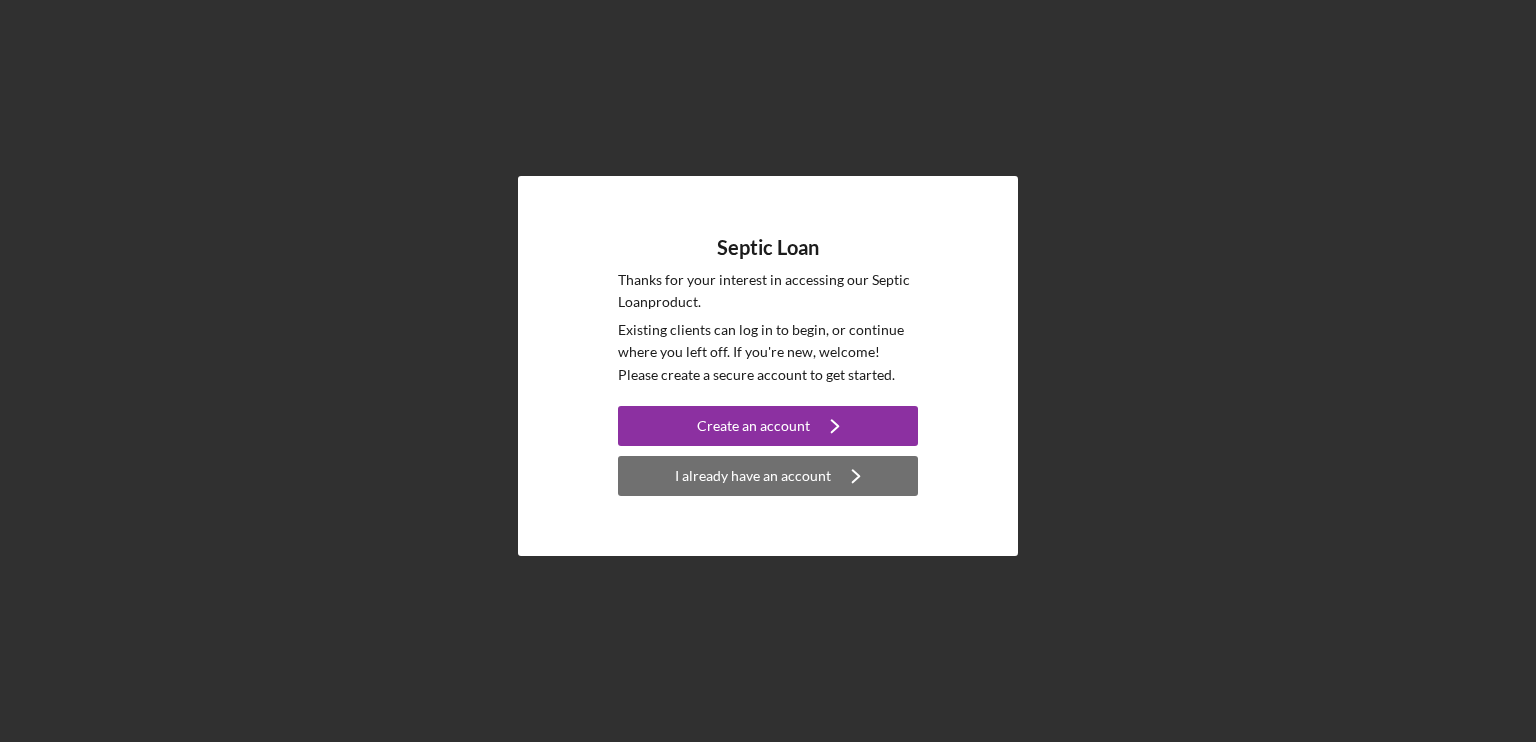 click on "I already have an account" at bounding box center [753, 476] 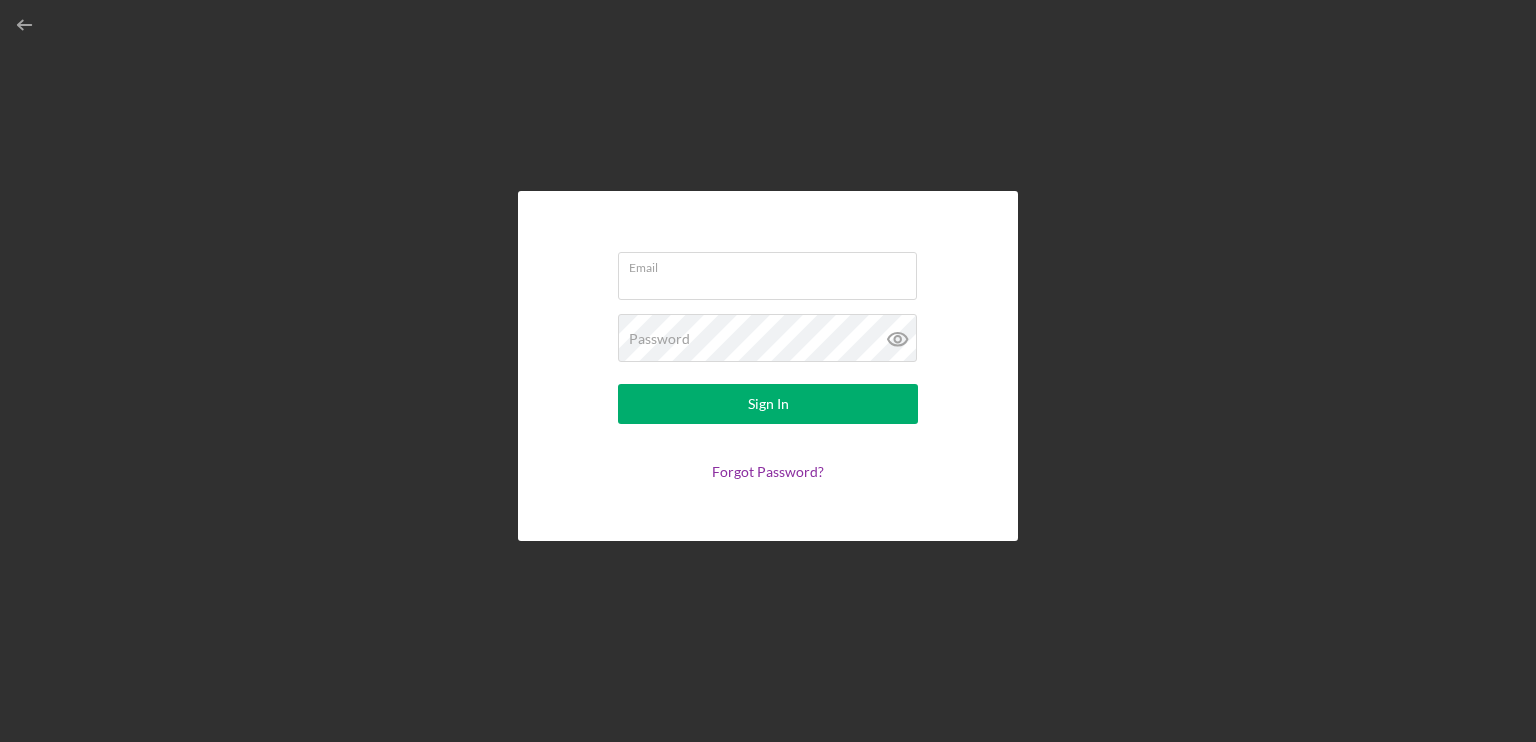 type on "[EMAIL]" 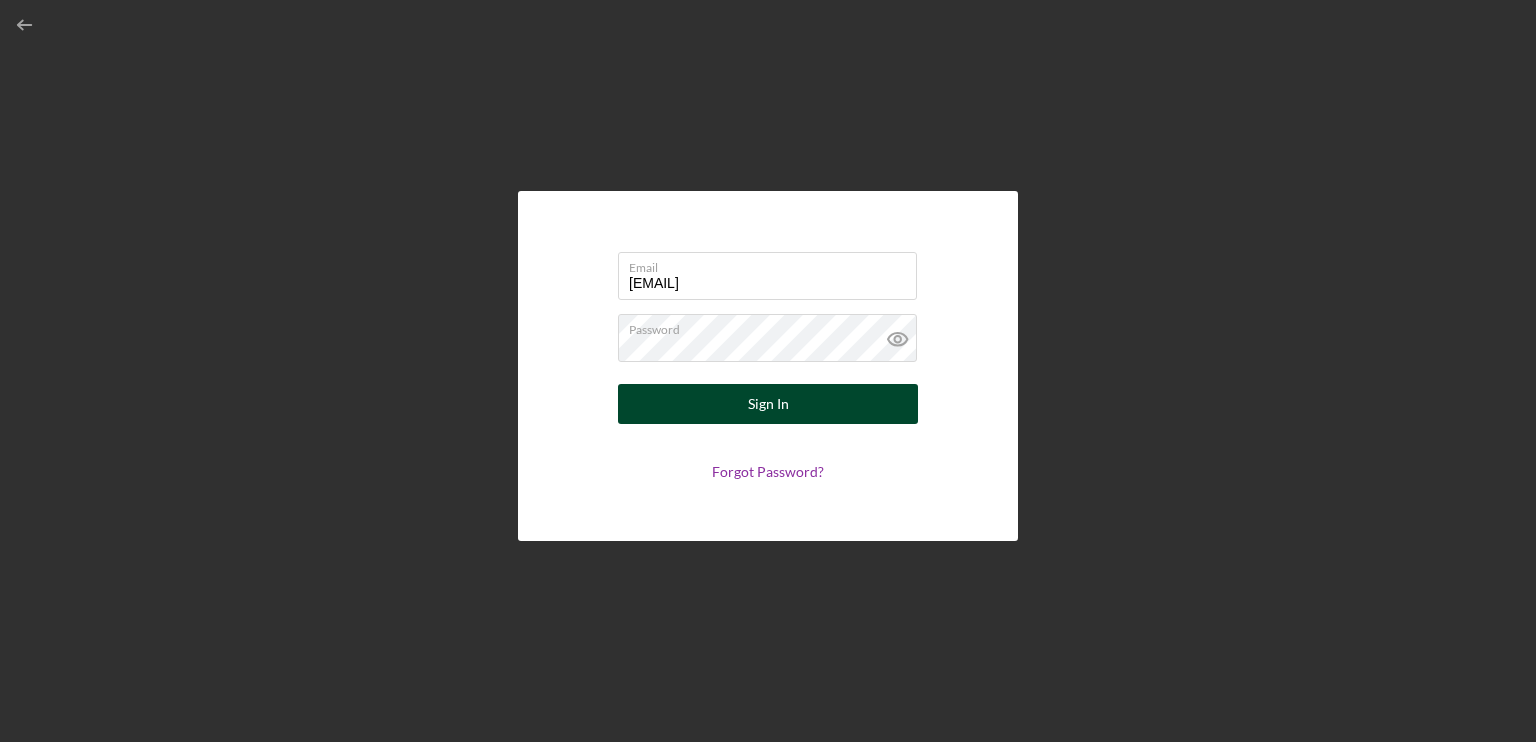 click on "Sign In" at bounding box center [768, 404] 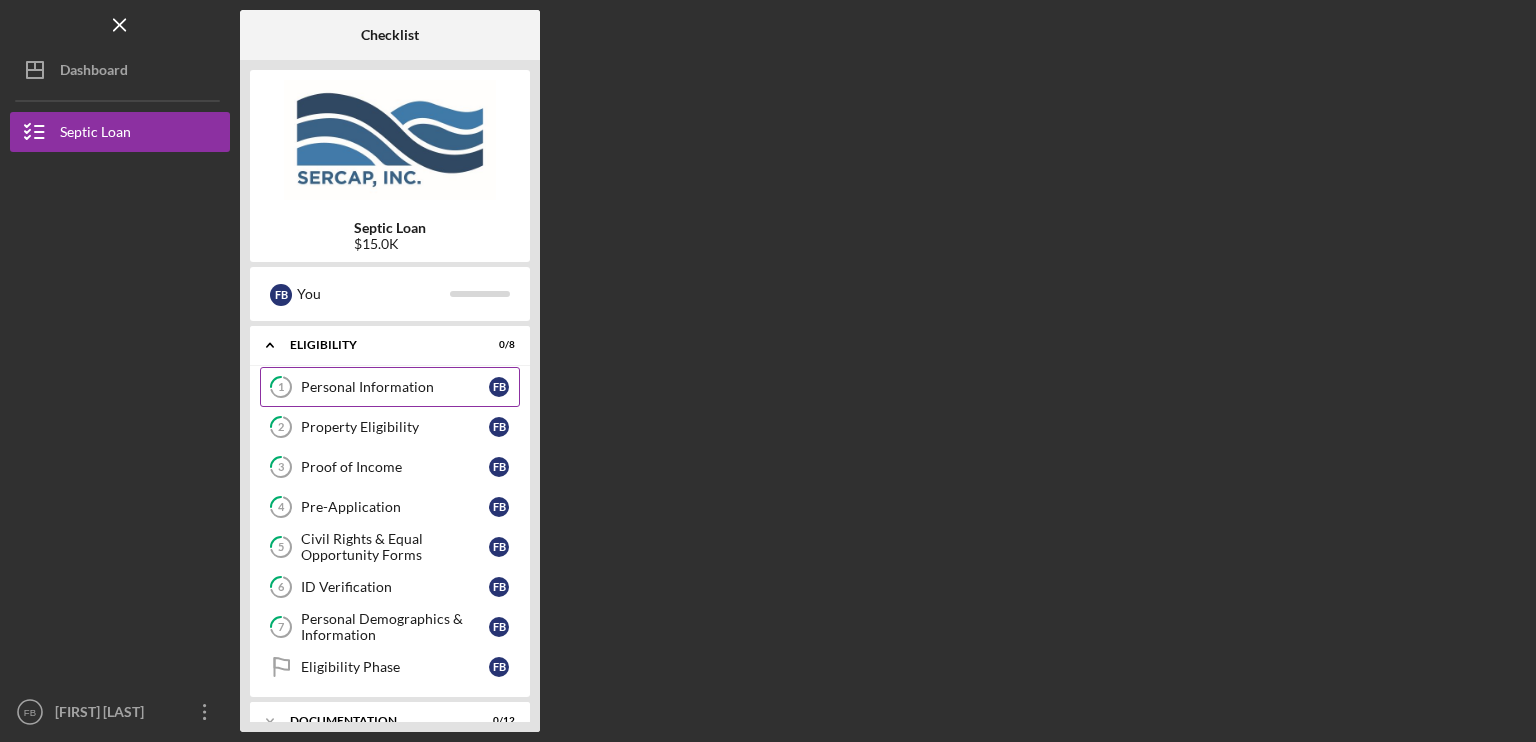 click on "Personal Information" at bounding box center (395, 387) 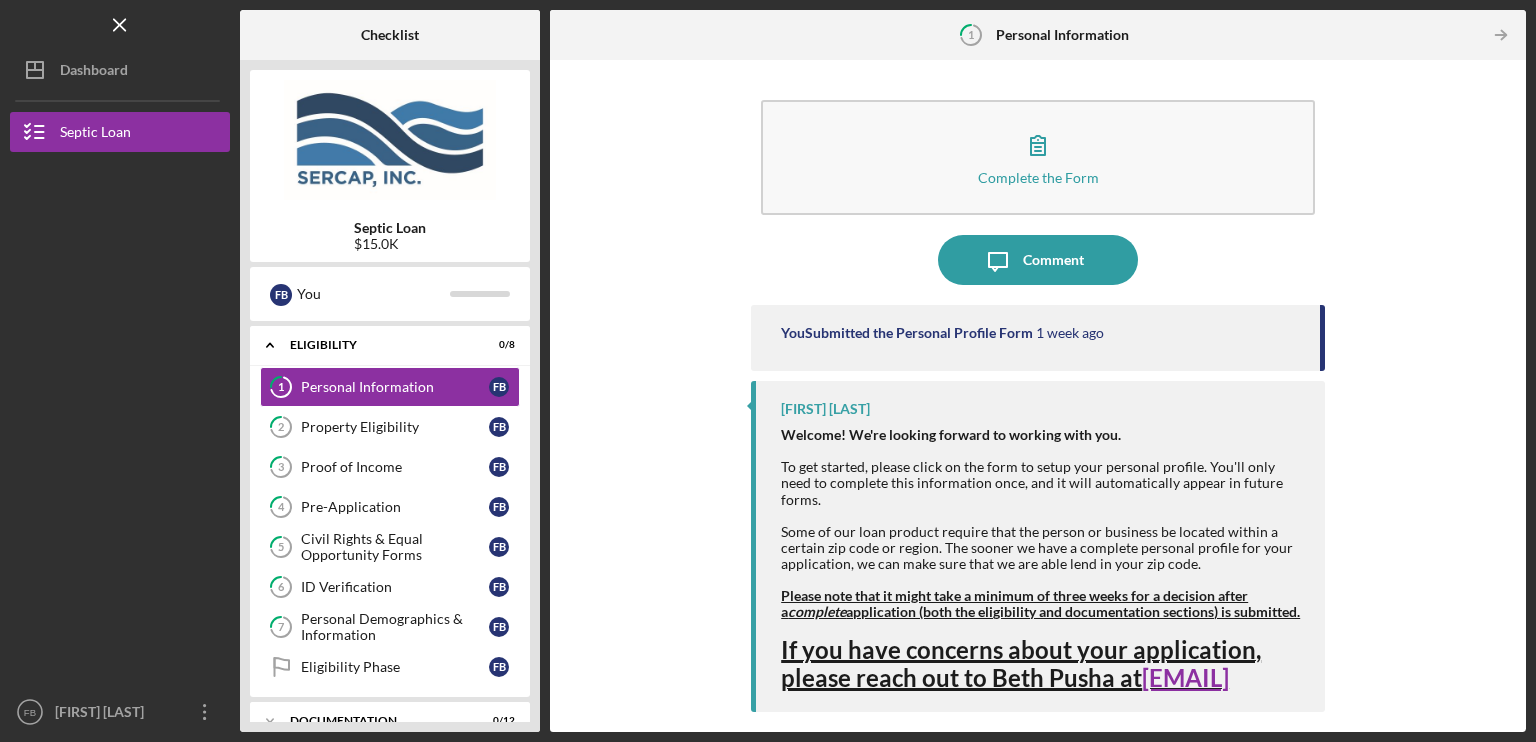 scroll, scrollTop: 17, scrollLeft: 0, axis: vertical 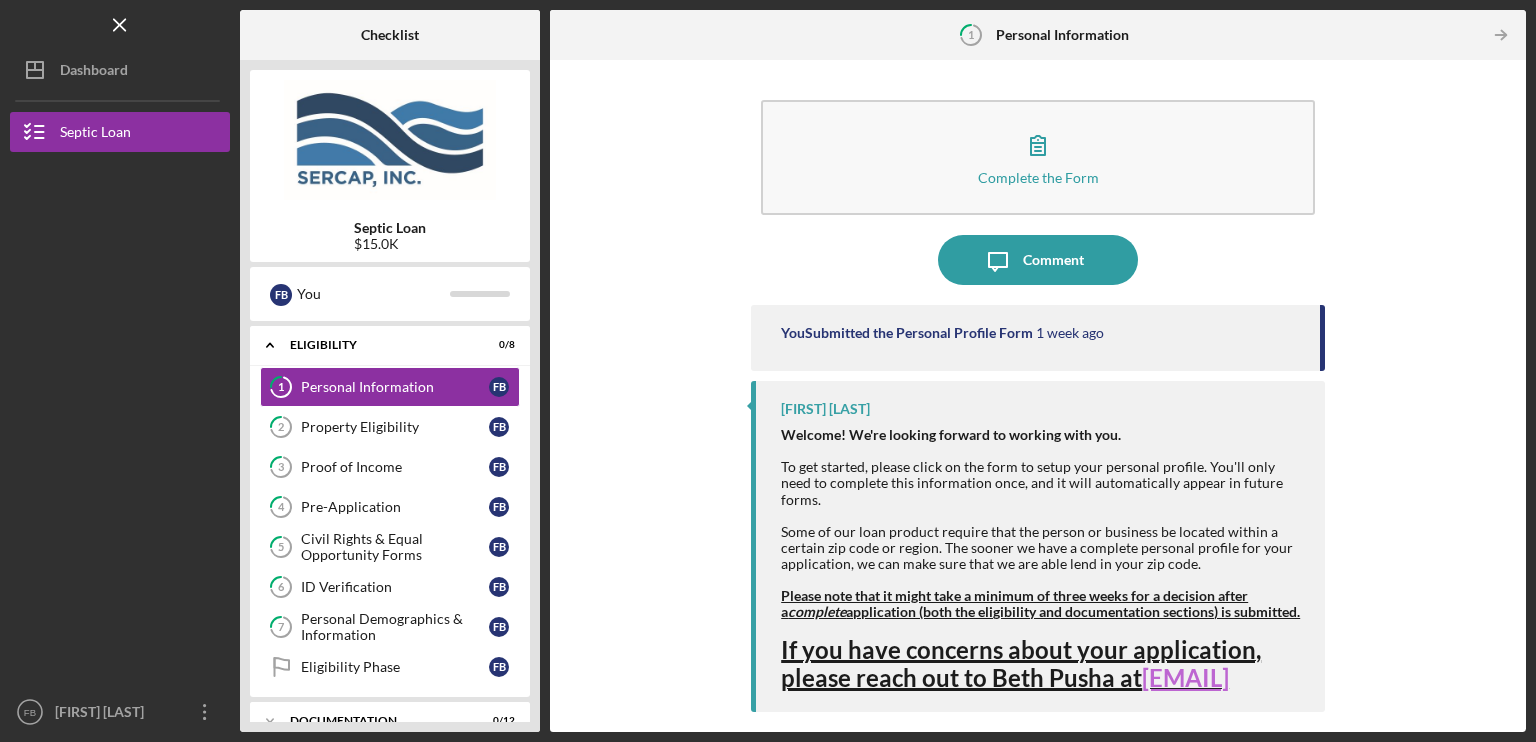 click on "[EMAIL]" at bounding box center [1185, 677] 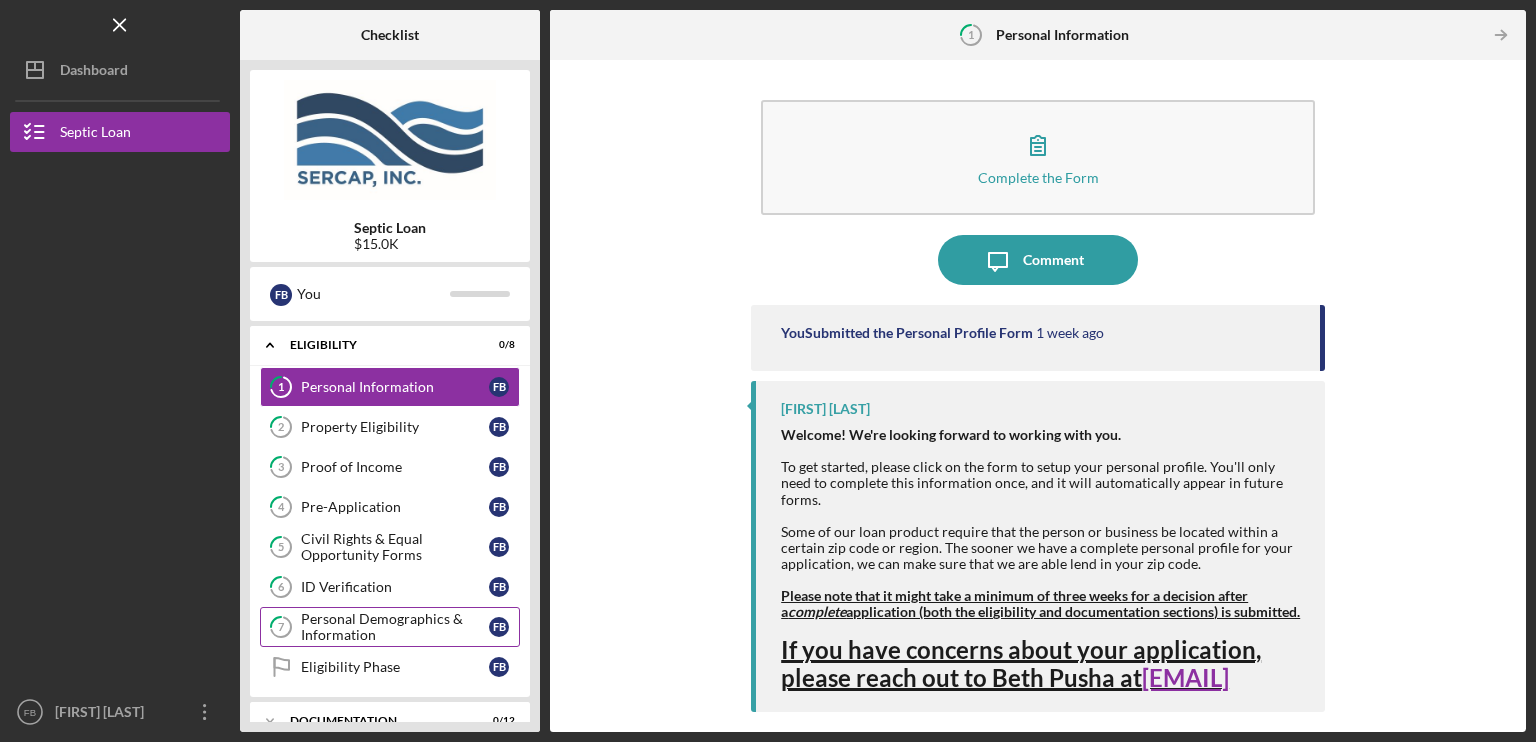 click on "Personal Demographics & Information" at bounding box center (395, 627) 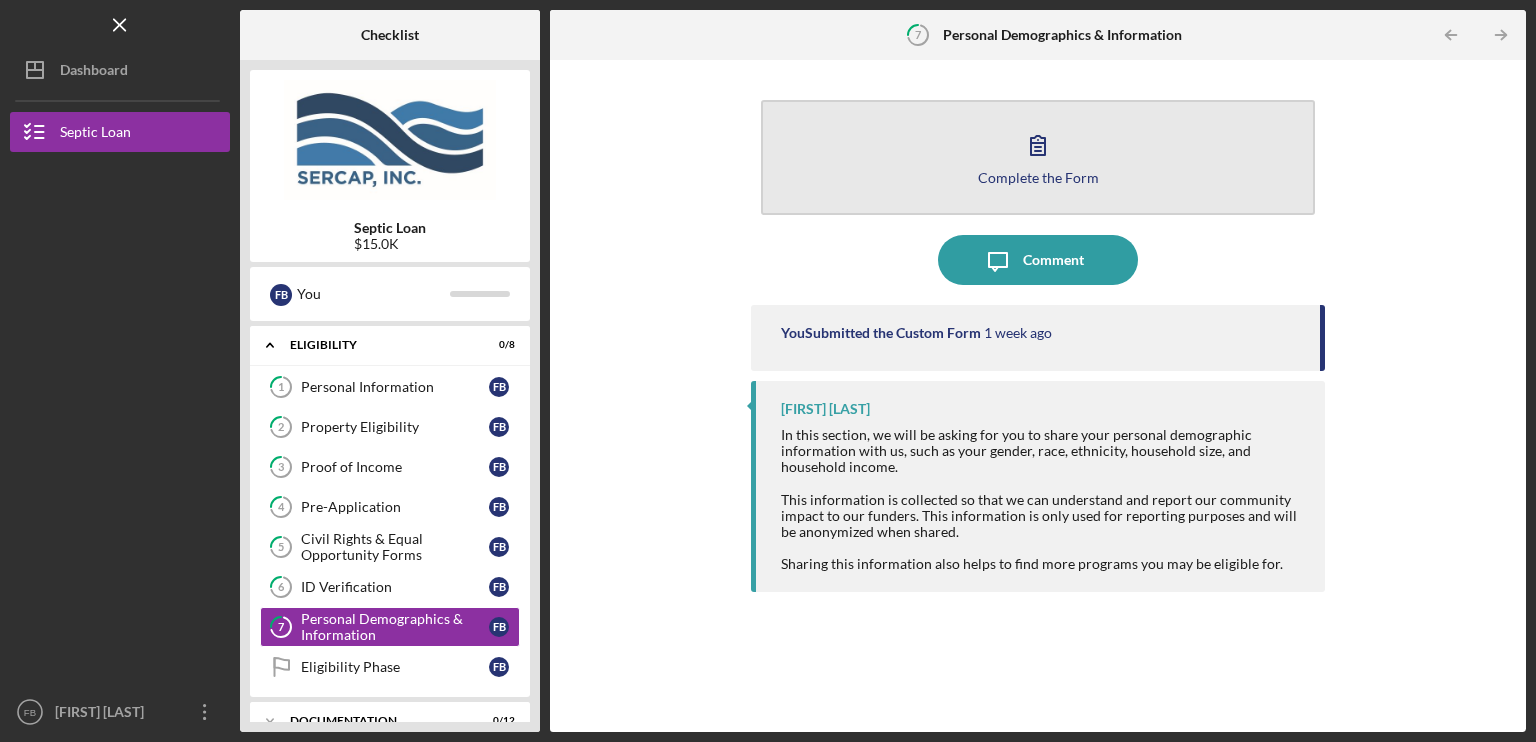 click on "Complete the Form Form" at bounding box center (1038, 157) 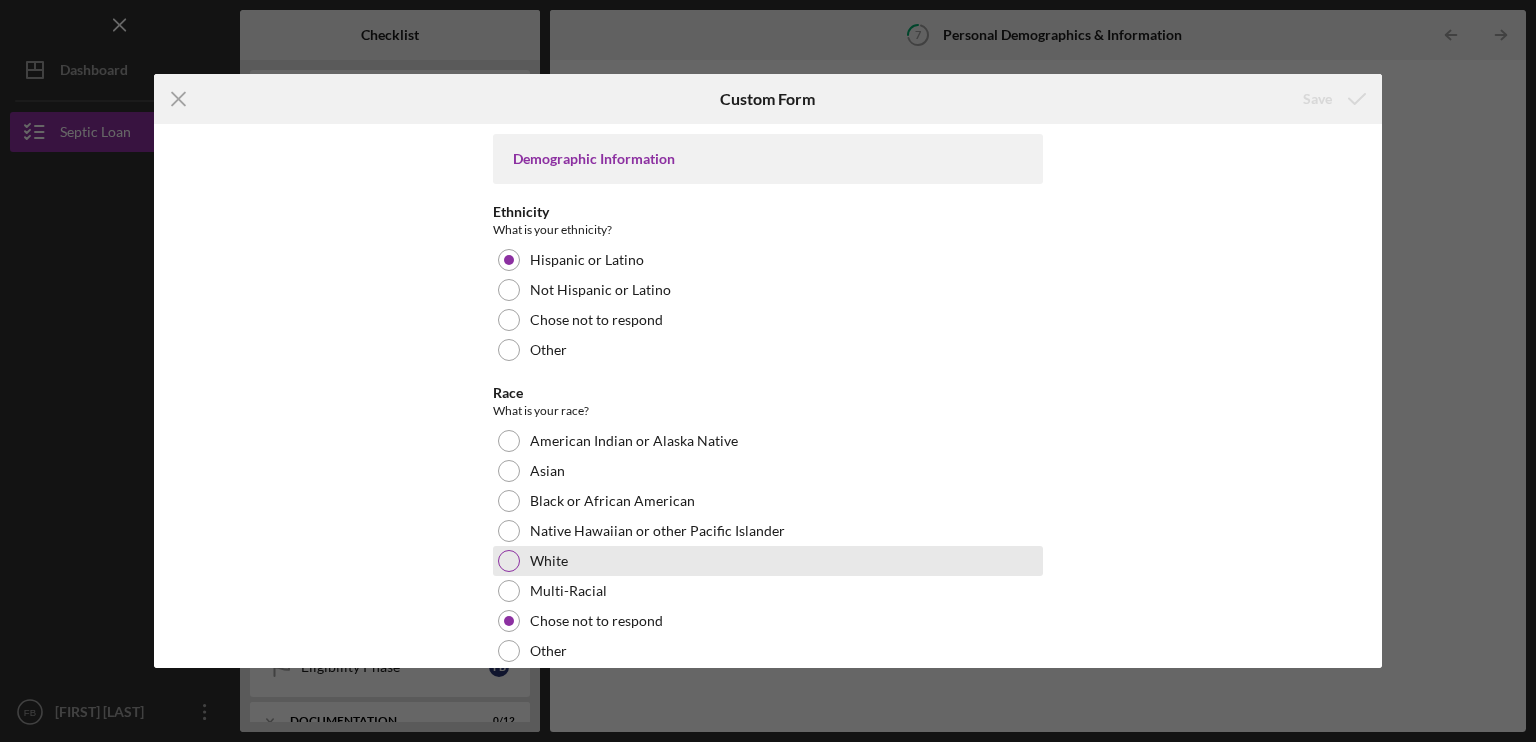scroll, scrollTop: 464, scrollLeft: 0, axis: vertical 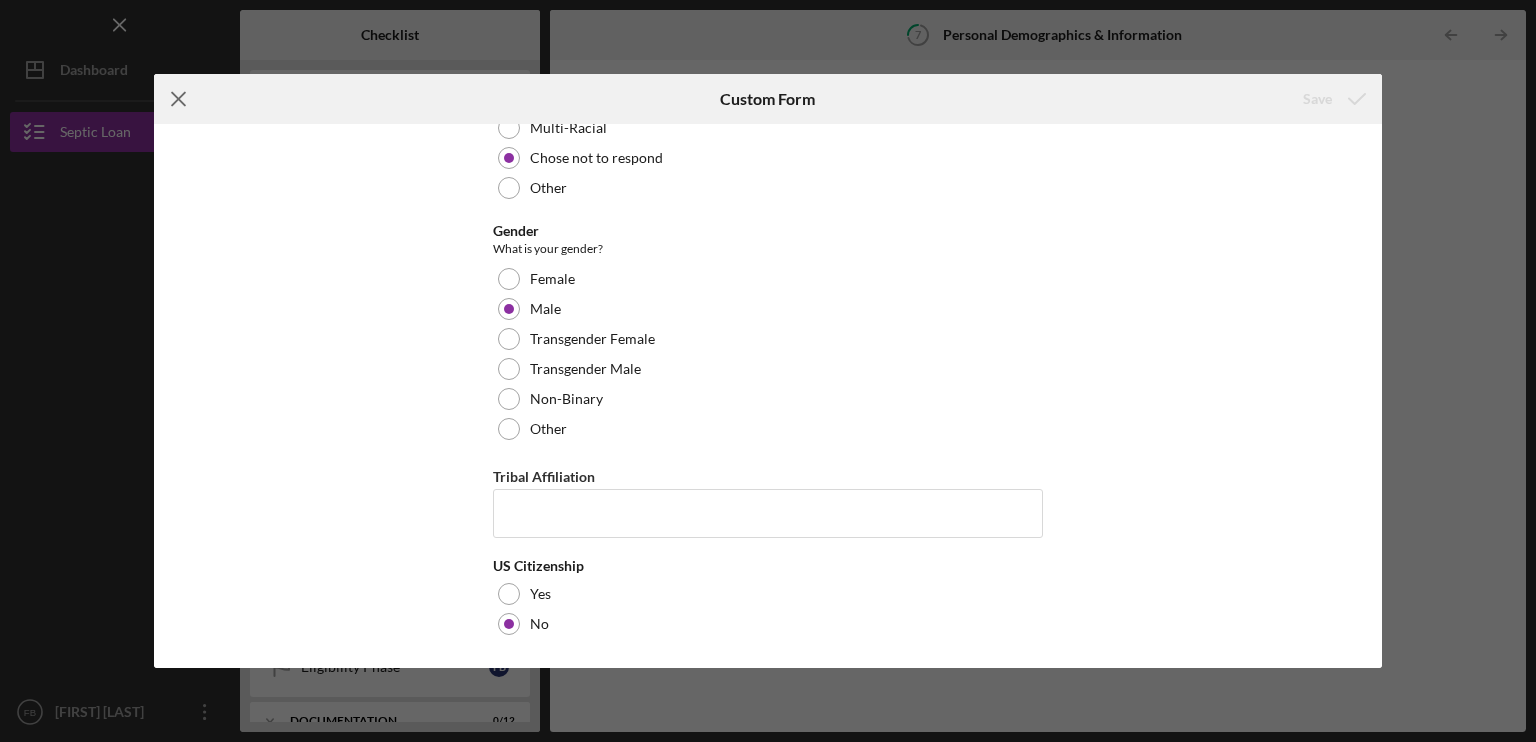 click on "Icon/Menu Close" 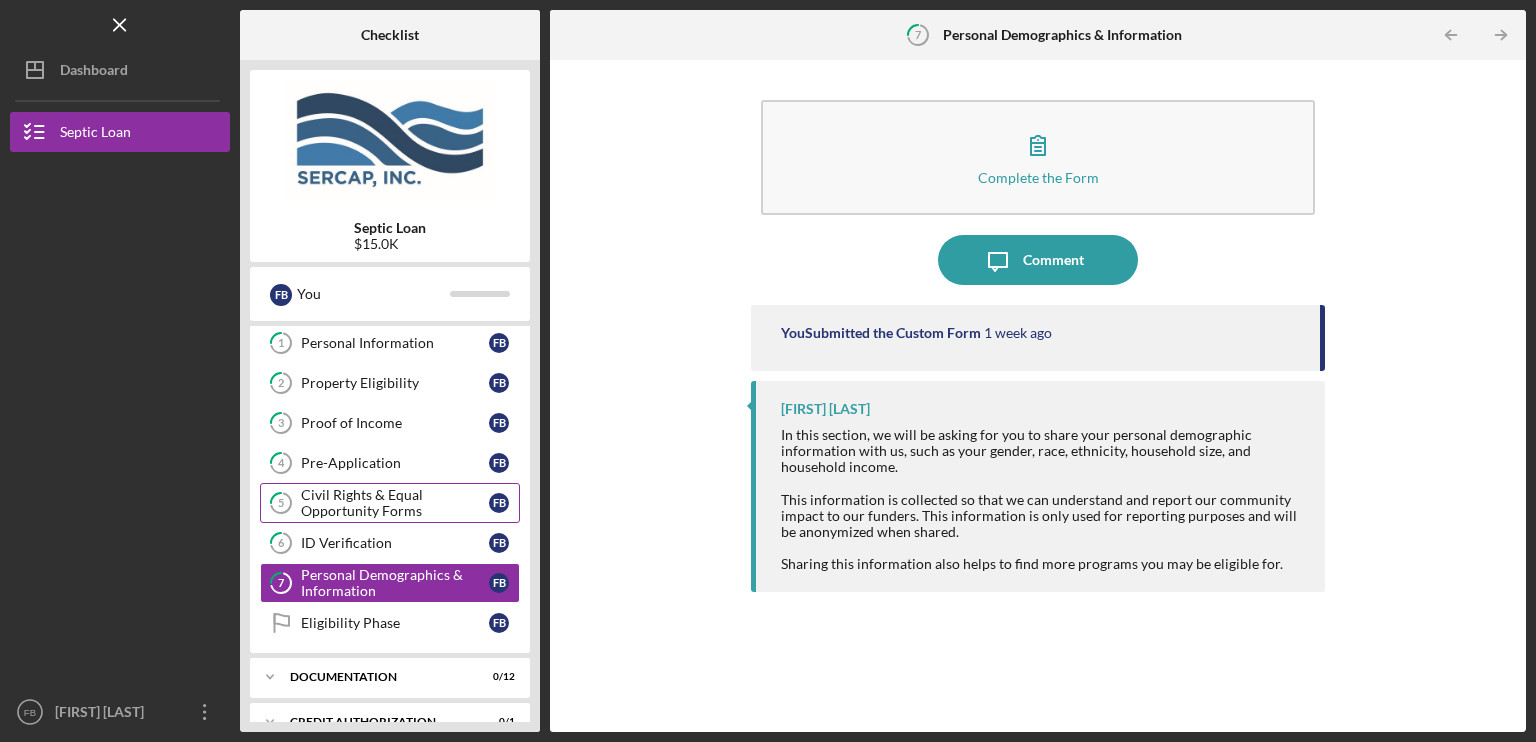 scroll, scrollTop: 0, scrollLeft: 0, axis: both 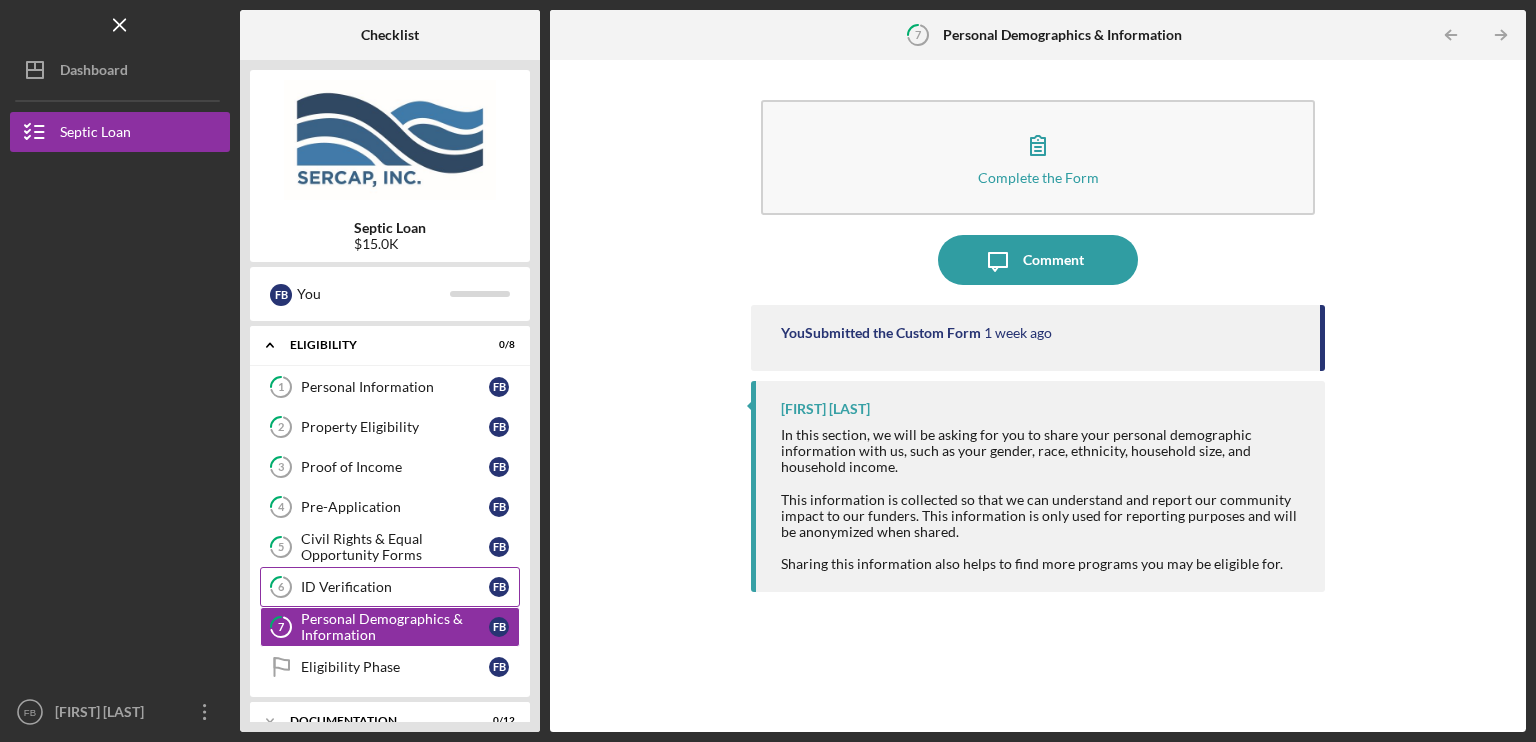click on "ID Verification" at bounding box center (395, 587) 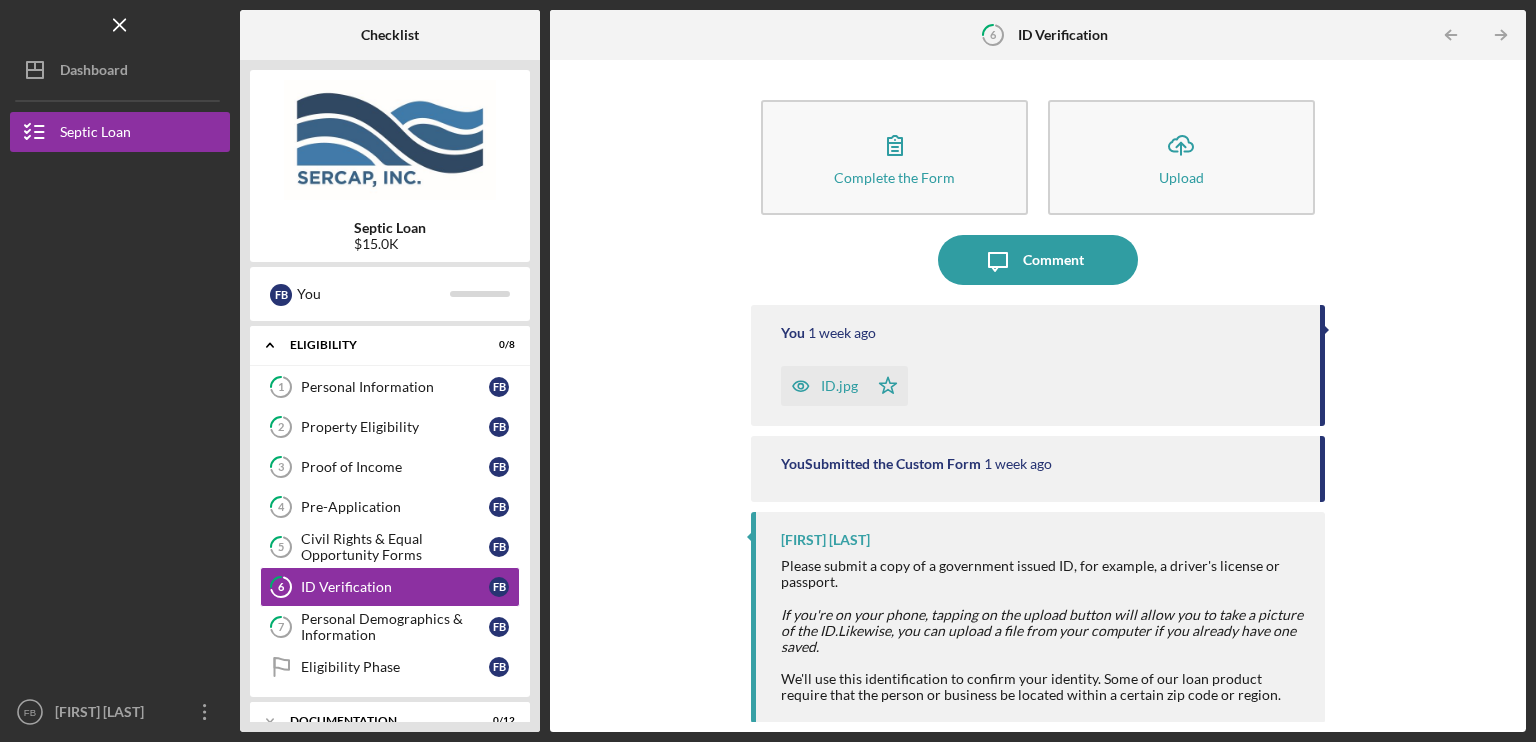drag, startPoint x: 797, startPoint y: 387, endPoint x: 688, endPoint y: 540, distance: 187.85632 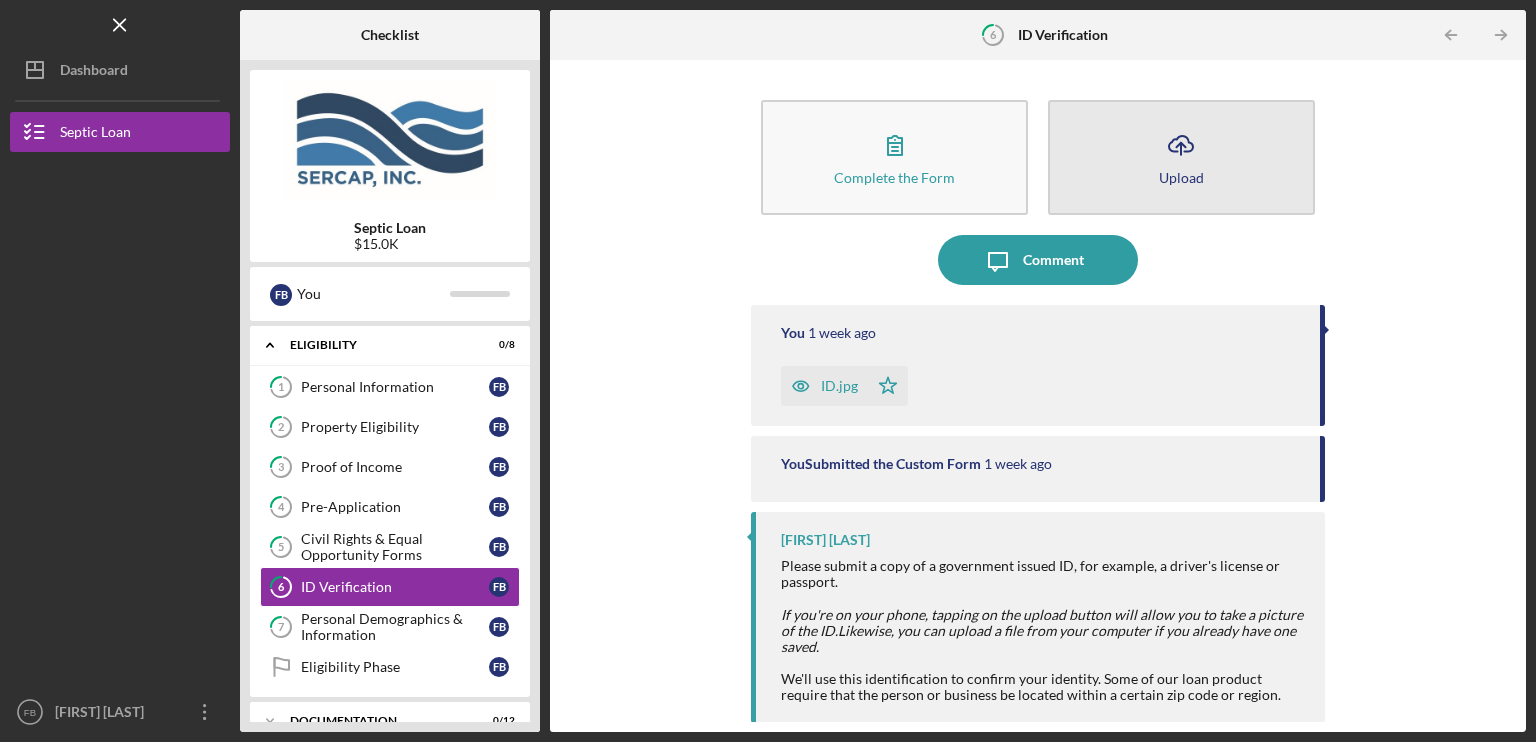click on "Upload" at bounding box center (1181, 177) 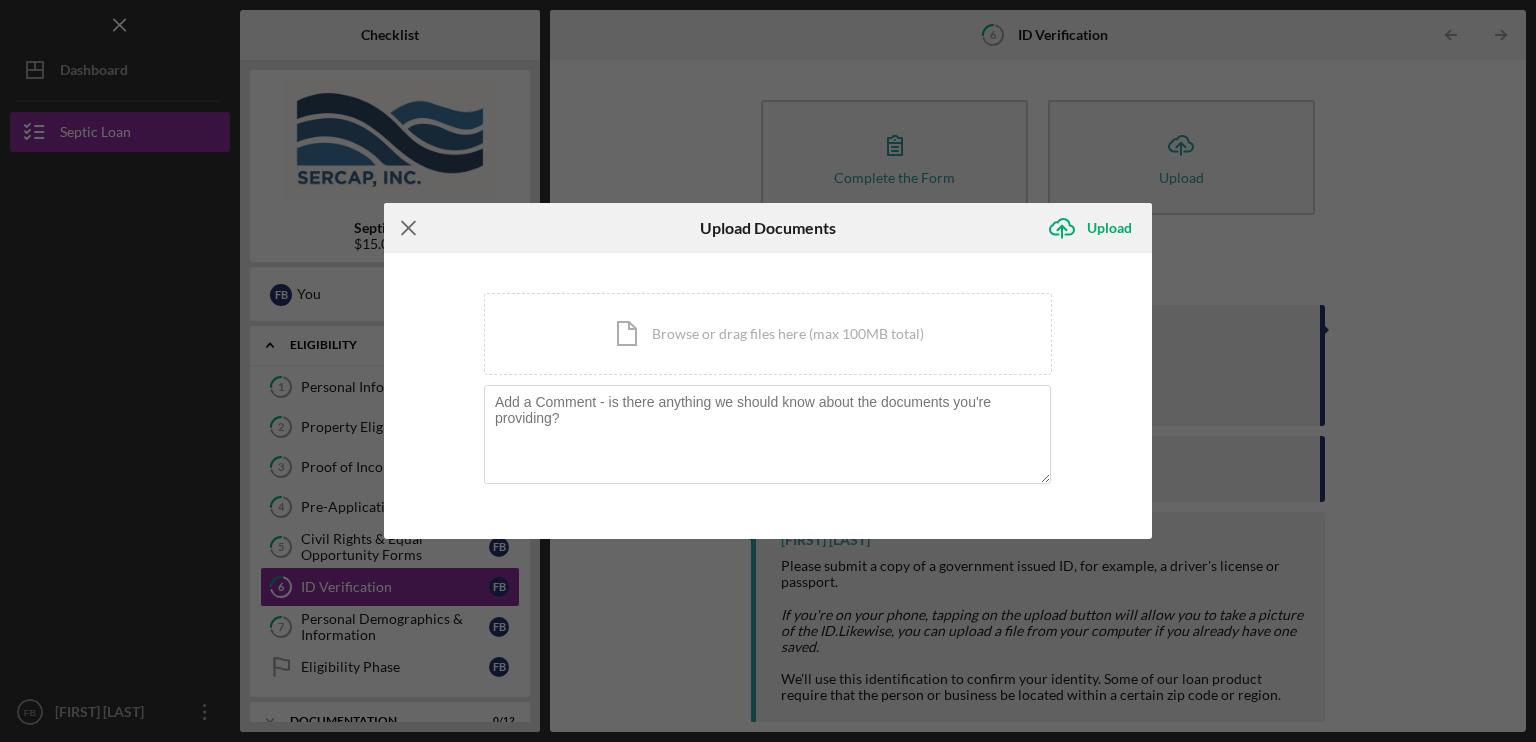 click on "Icon/Menu Close" 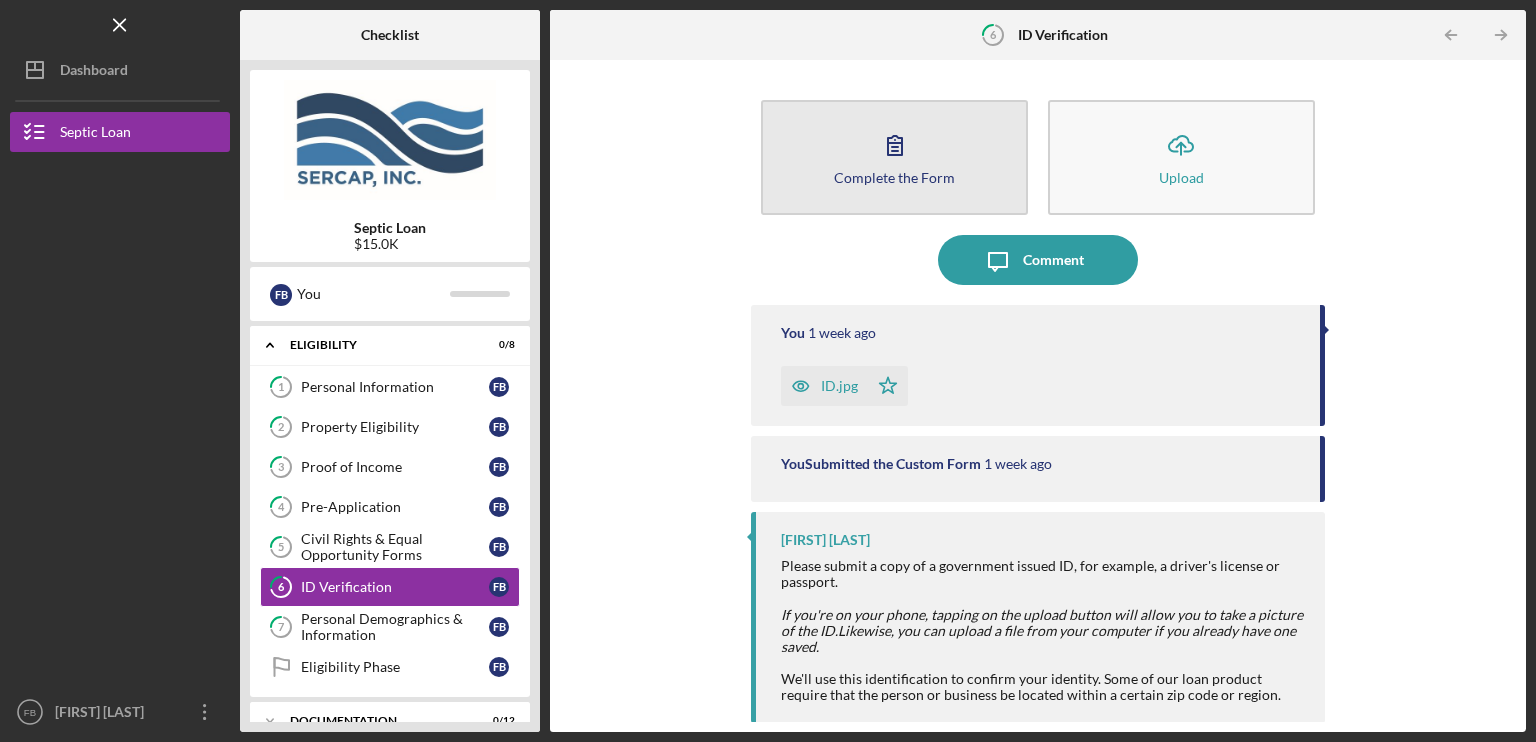 click on "Complete the Form Form" at bounding box center (894, 157) 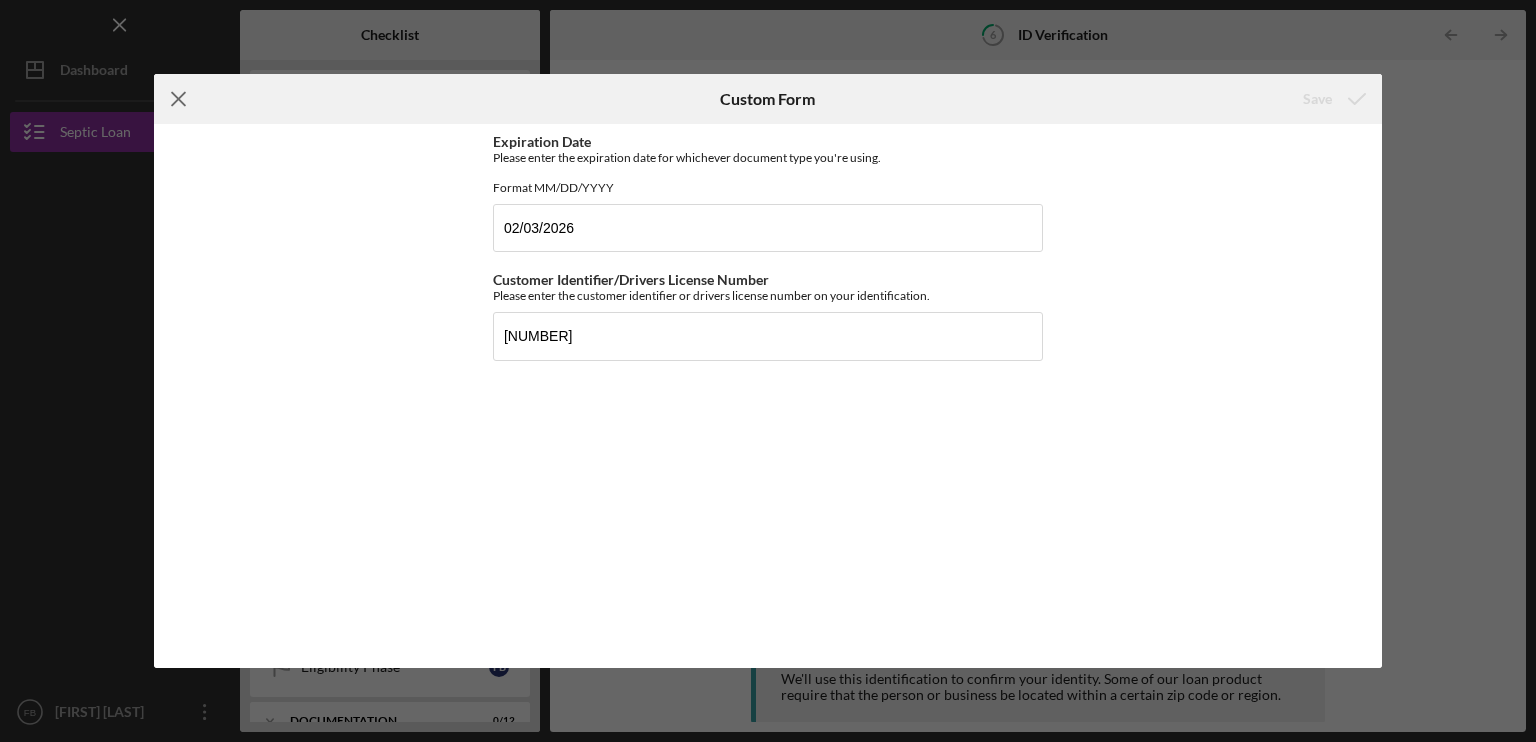 click on "Icon/Menu Close" 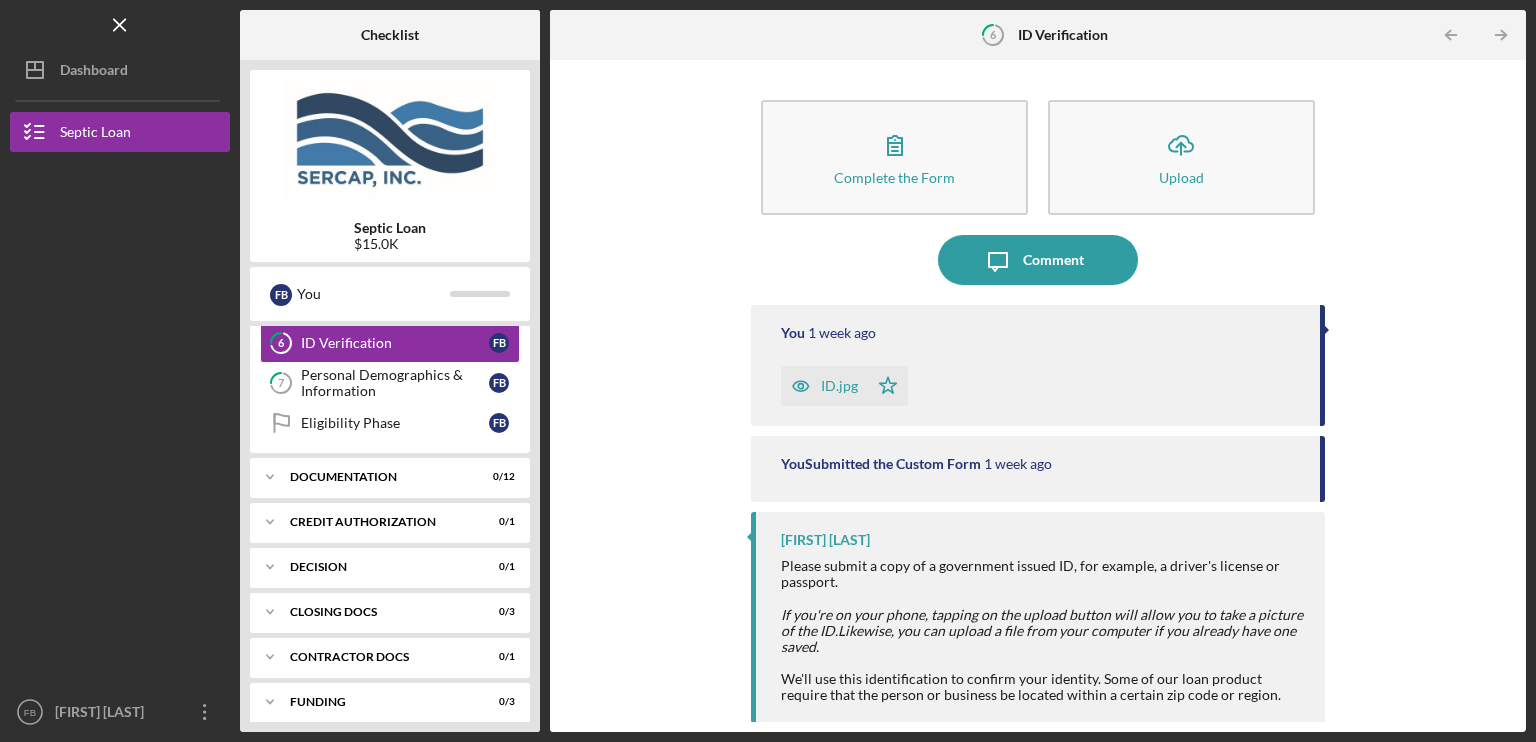 scroll, scrollTop: 252, scrollLeft: 0, axis: vertical 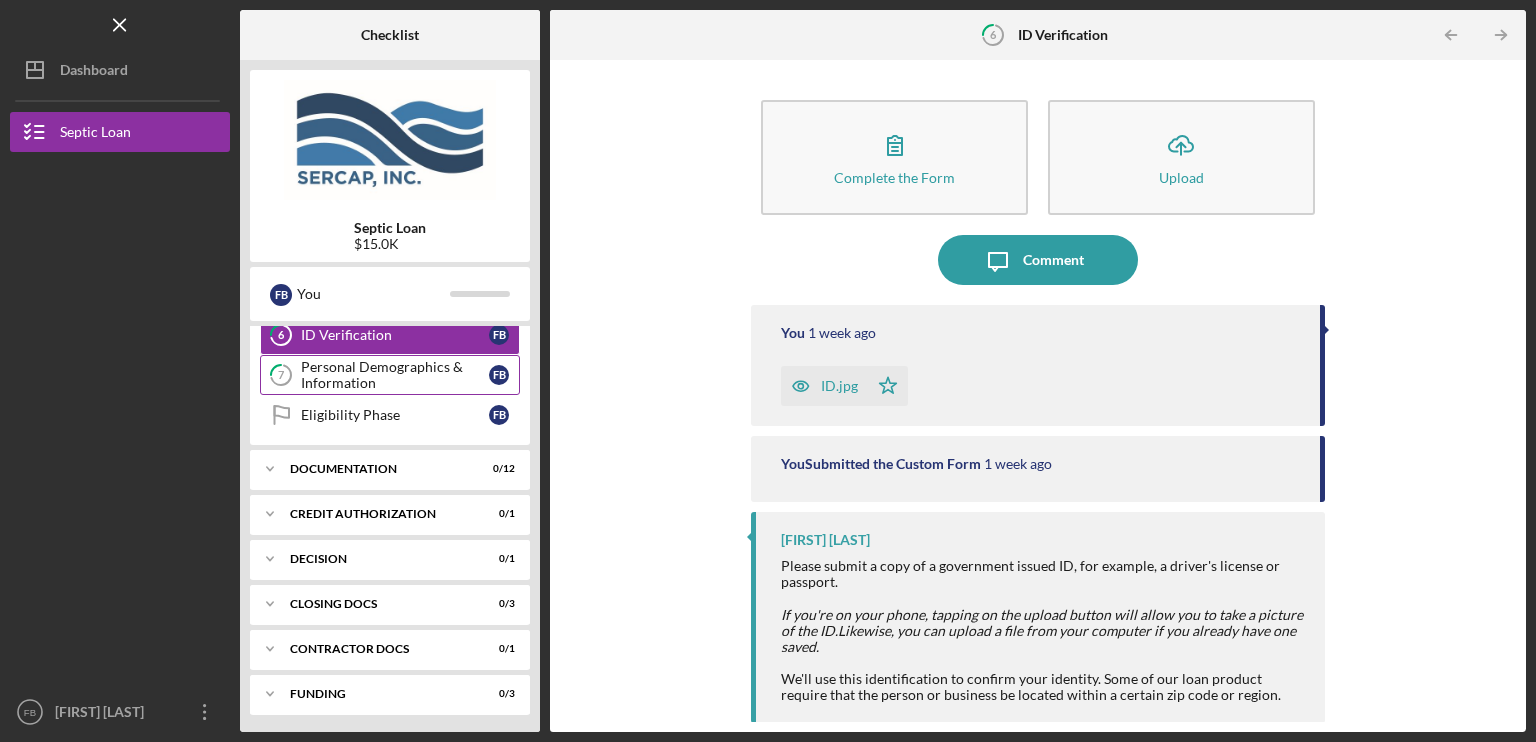 click on "Personal Demographics & Information" at bounding box center [395, 375] 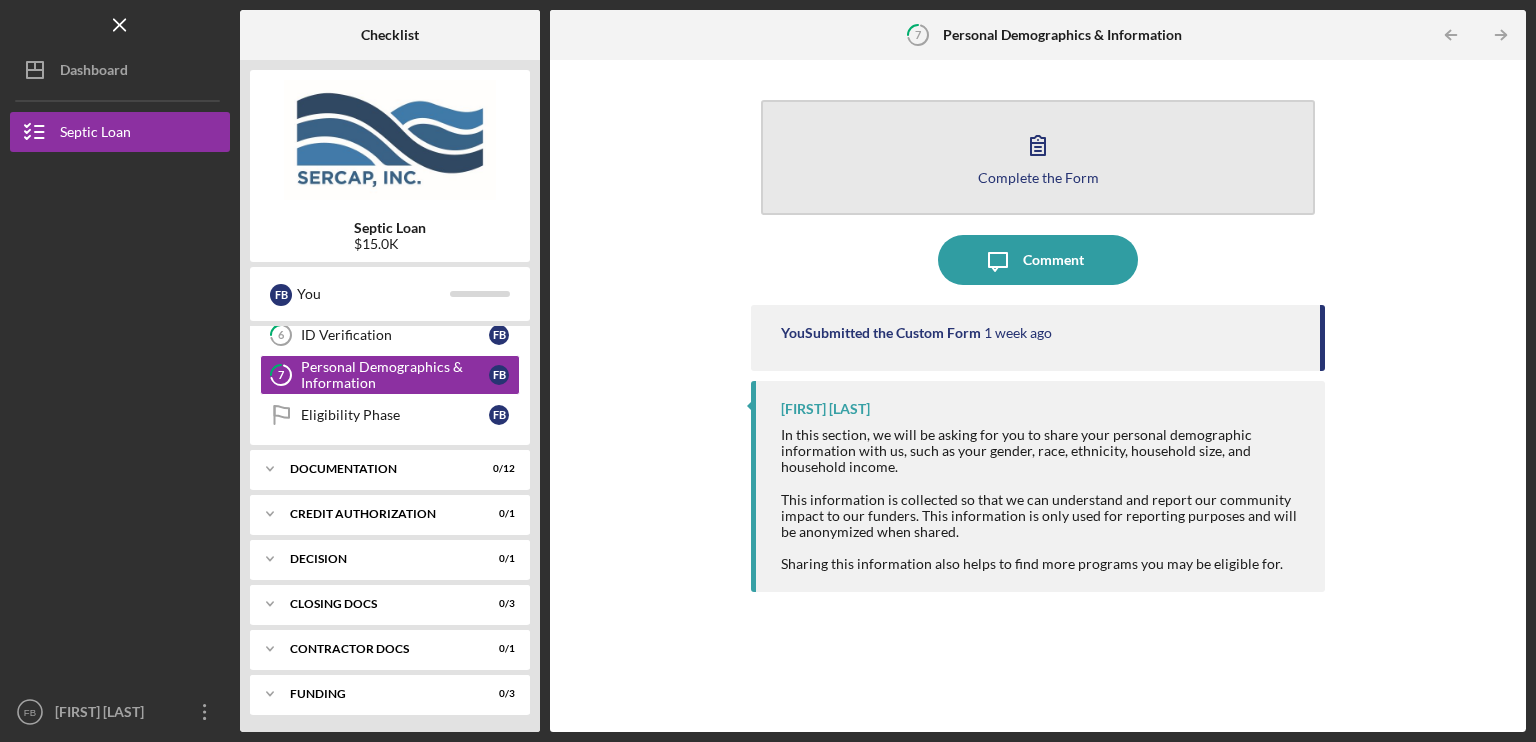 click on "Complete the Form Form" at bounding box center [1038, 157] 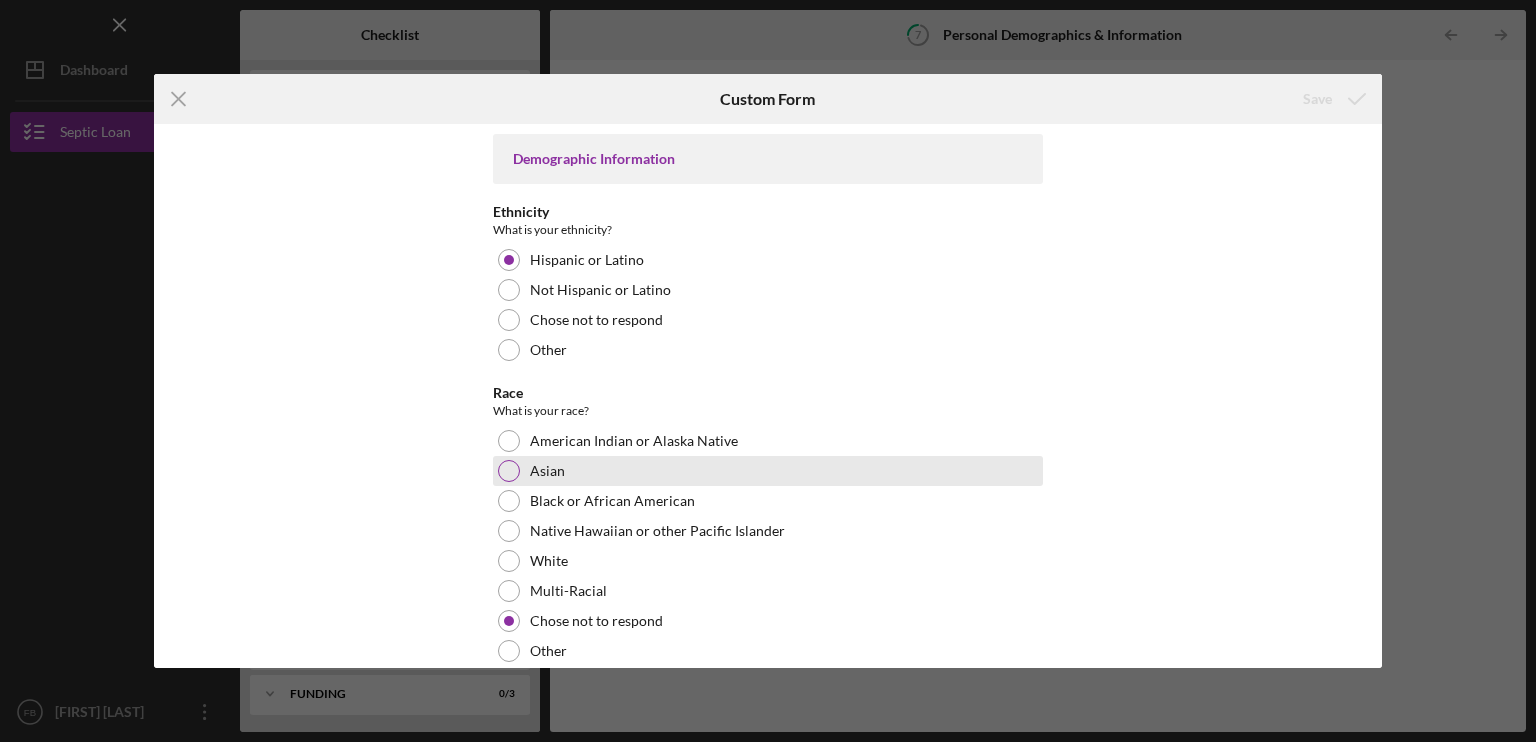 scroll, scrollTop: 464, scrollLeft: 0, axis: vertical 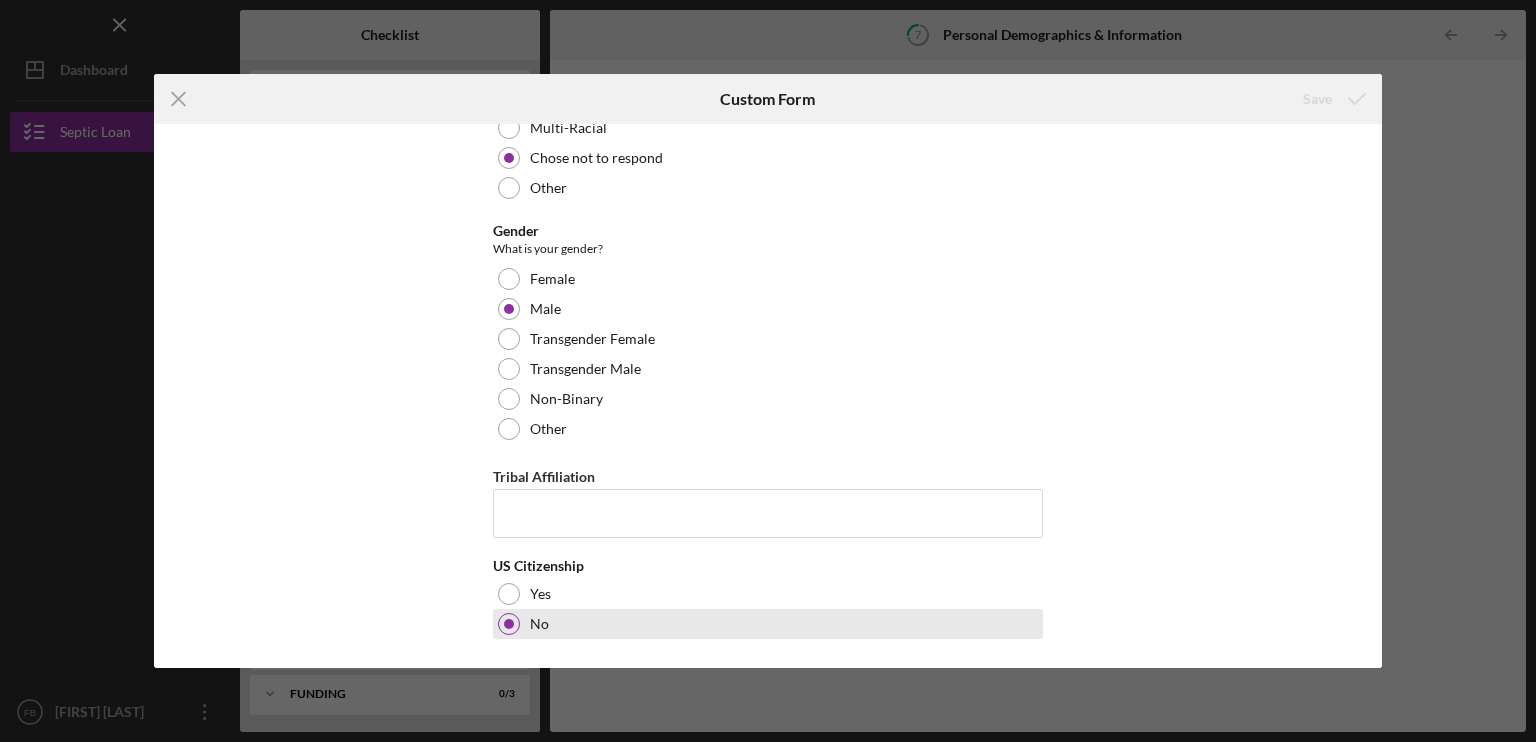 click on "No" at bounding box center [768, 624] 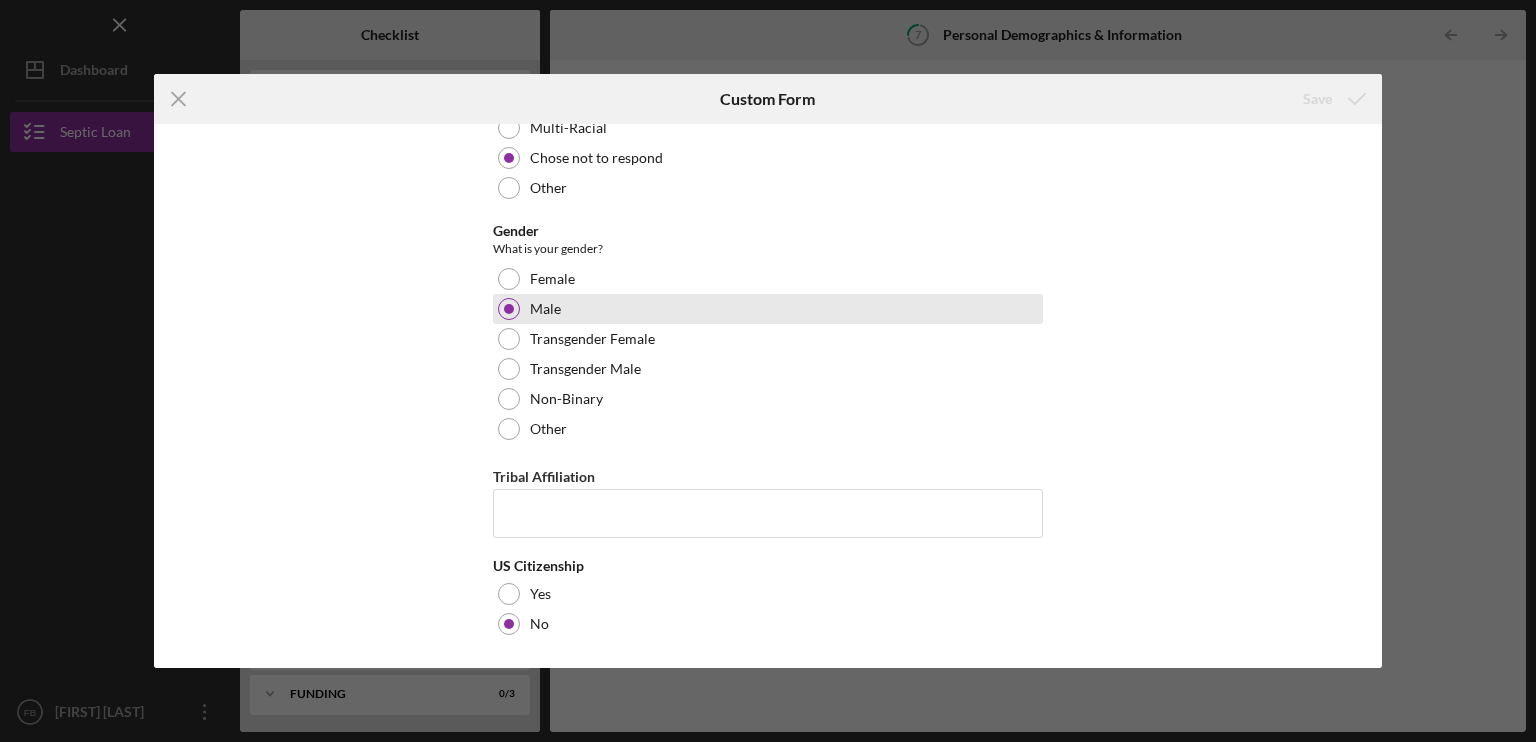 click on "Male" at bounding box center [768, 309] 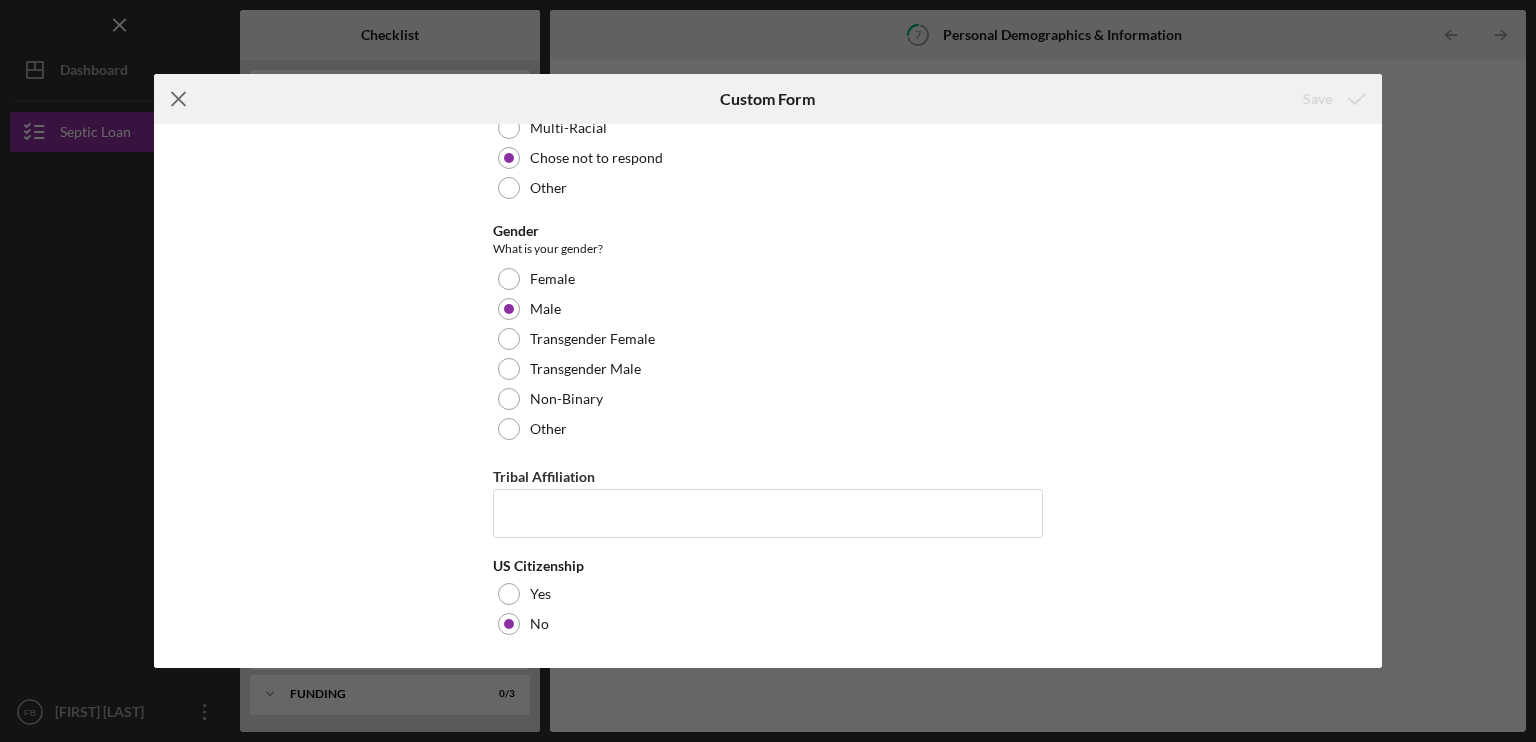 click on "Icon/Menu Close" 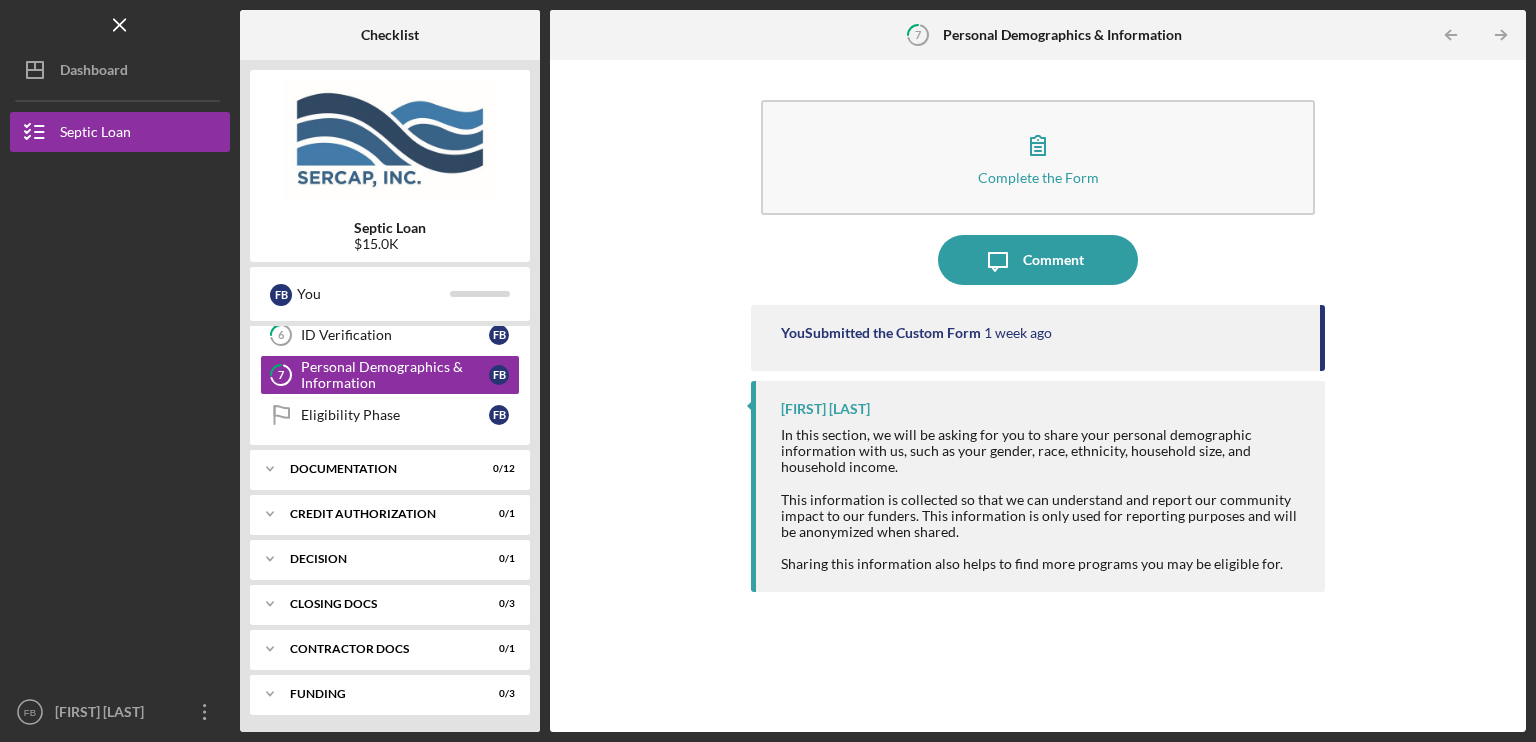 scroll, scrollTop: 0, scrollLeft: 0, axis: both 